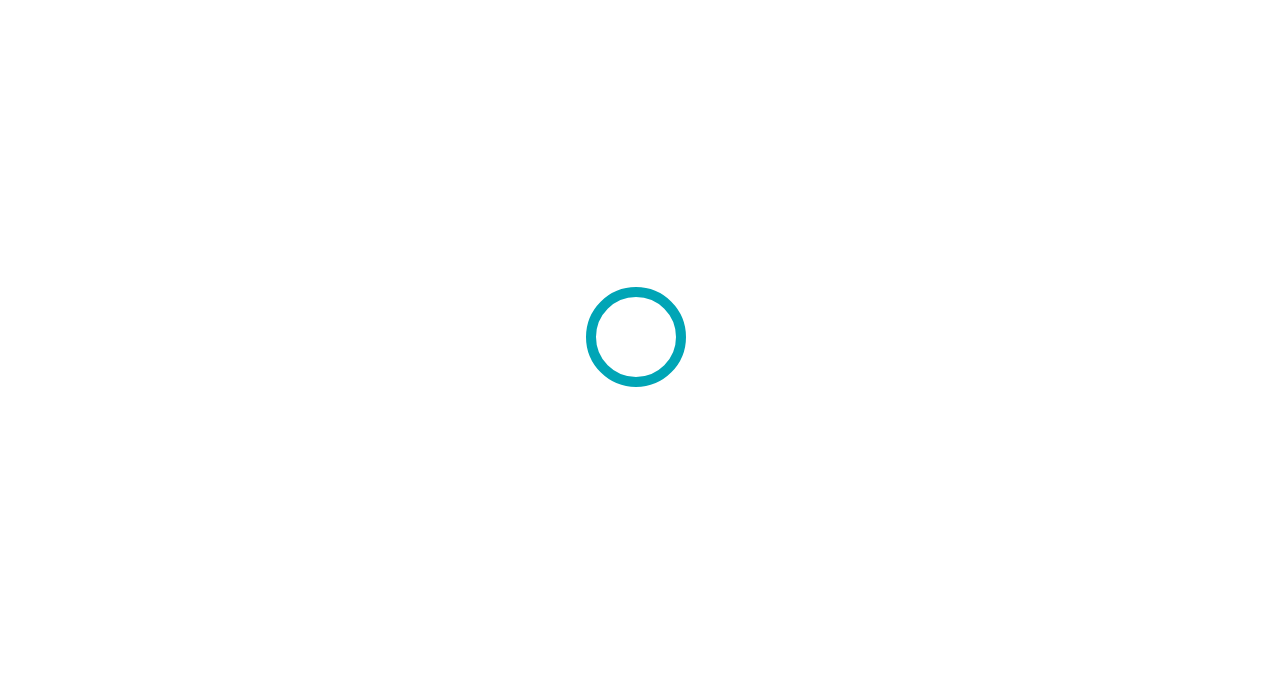 scroll, scrollTop: 0, scrollLeft: 0, axis: both 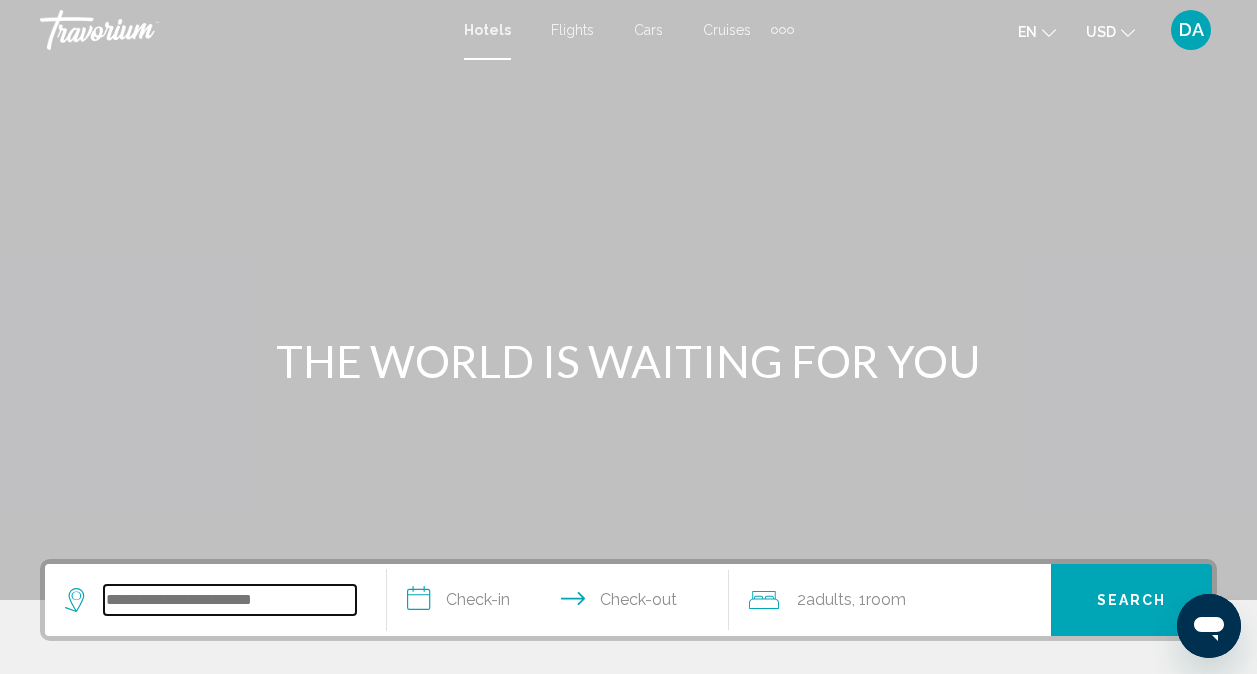 click at bounding box center [230, 600] 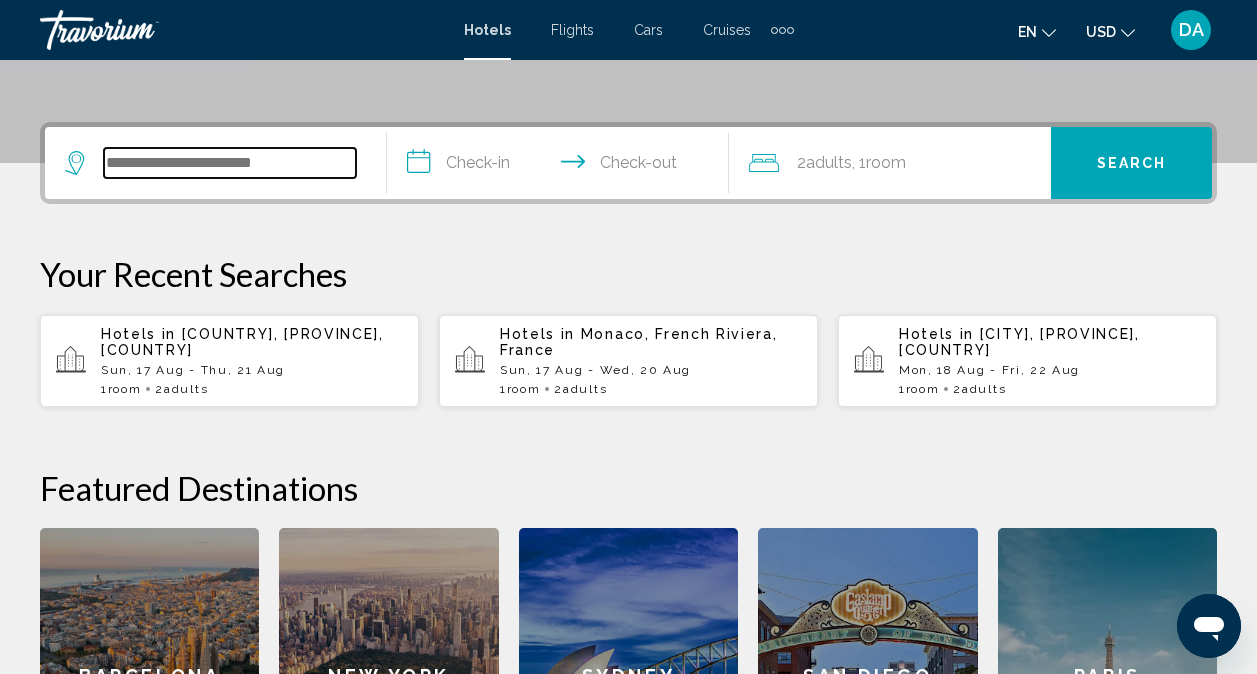 scroll, scrollTop: 494, scrollLeft: 0, axis: vertical 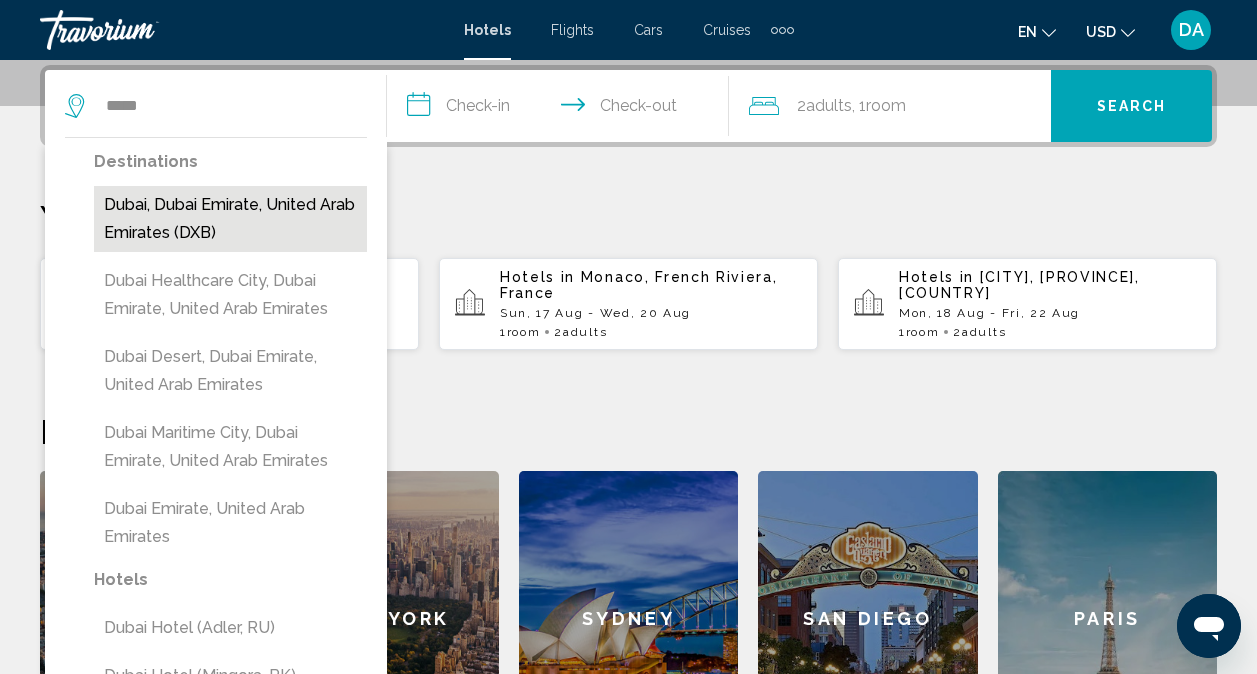 click on "Dubai, Dubai Emirate, United Arab Emirates (DXB)" at bounding box center (230, 219) 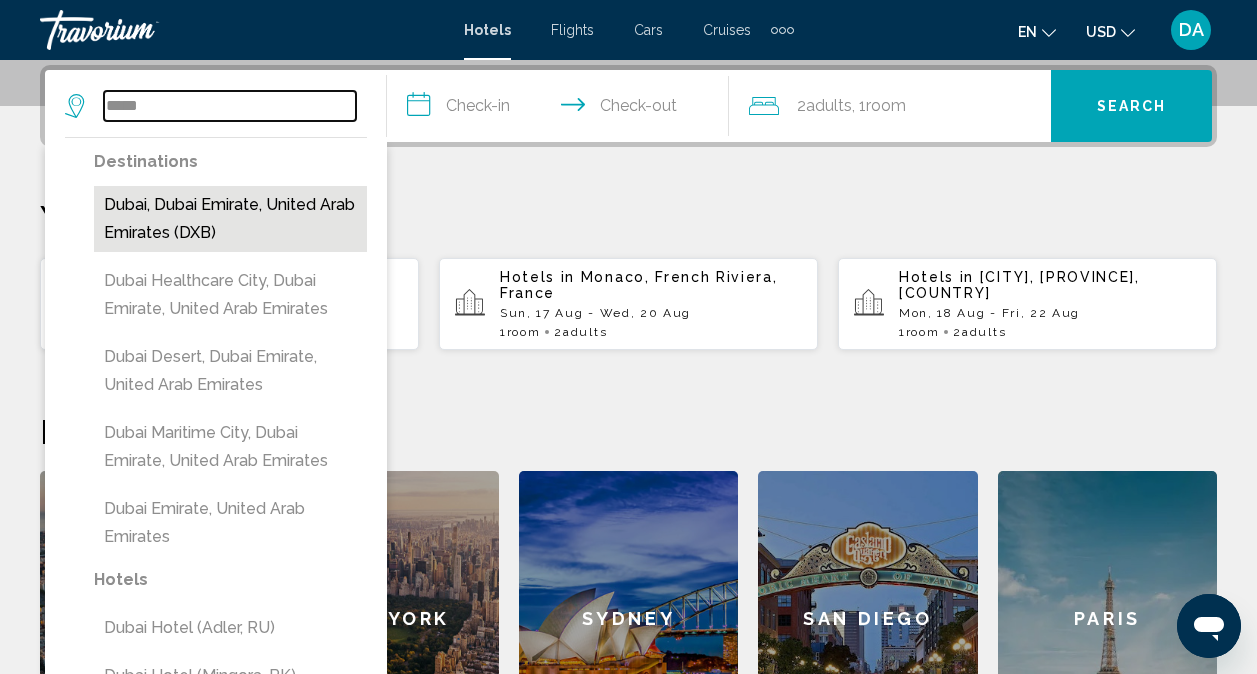 type on "**********" 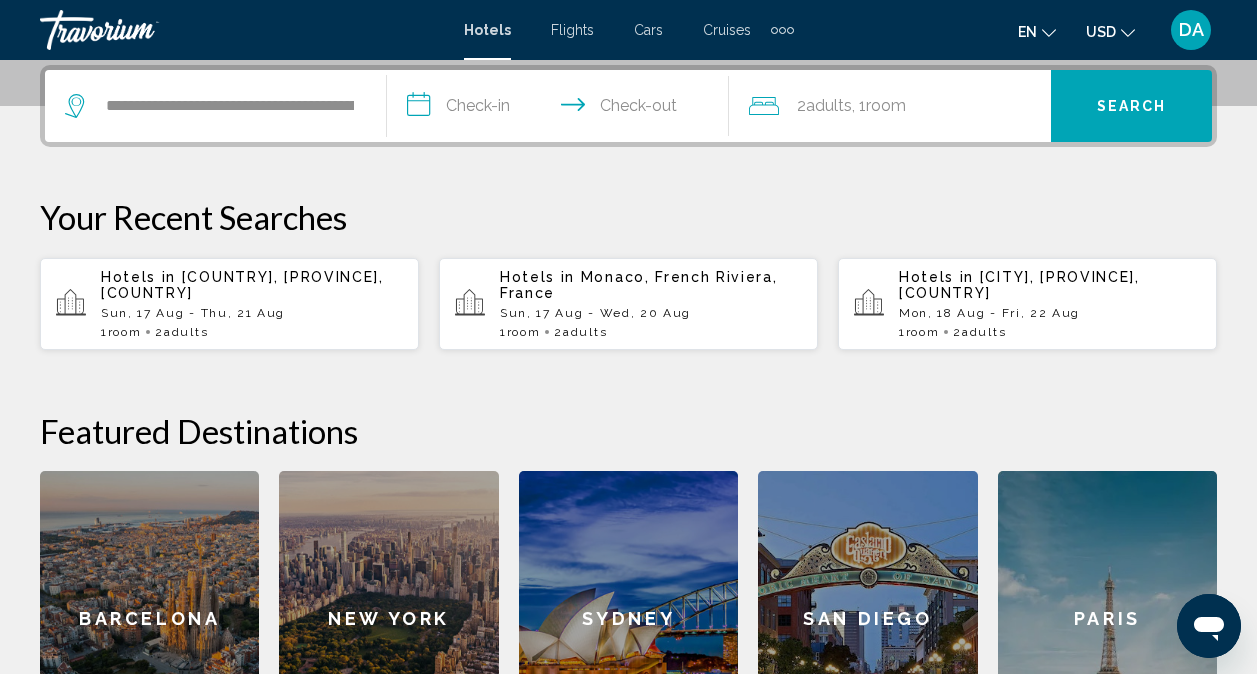 click on "**********" at bounding box center [562, 109] 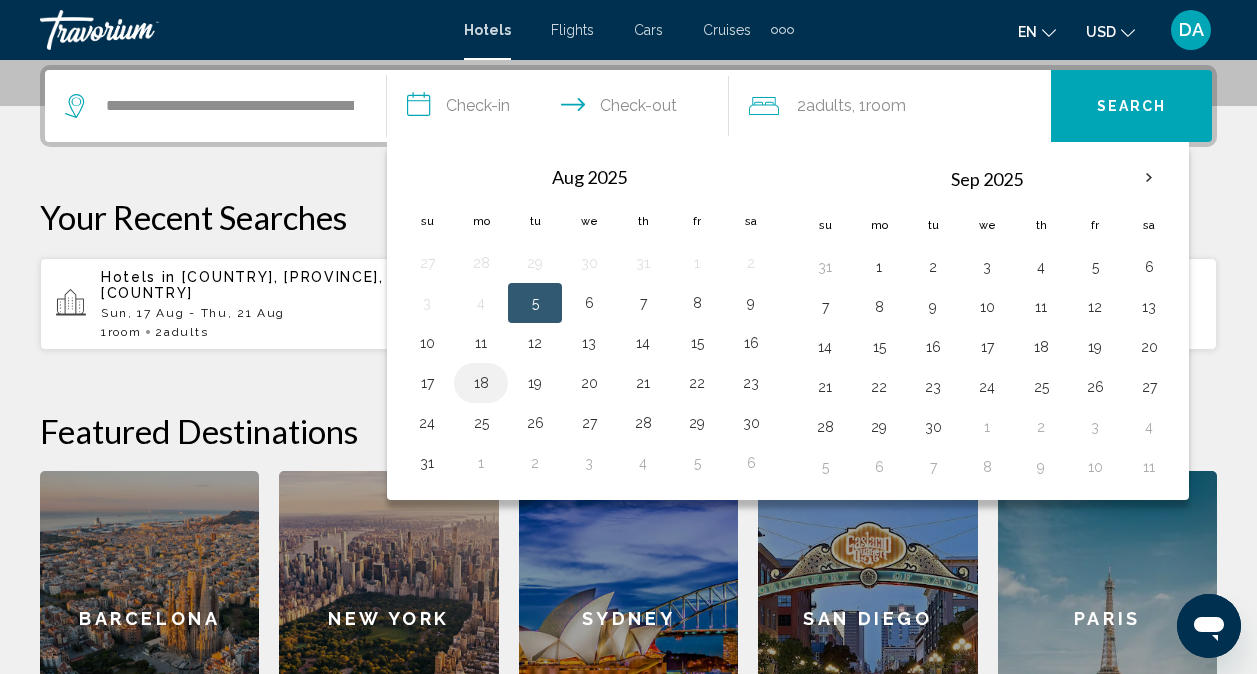click on "18" at bounding box center (481, 383) 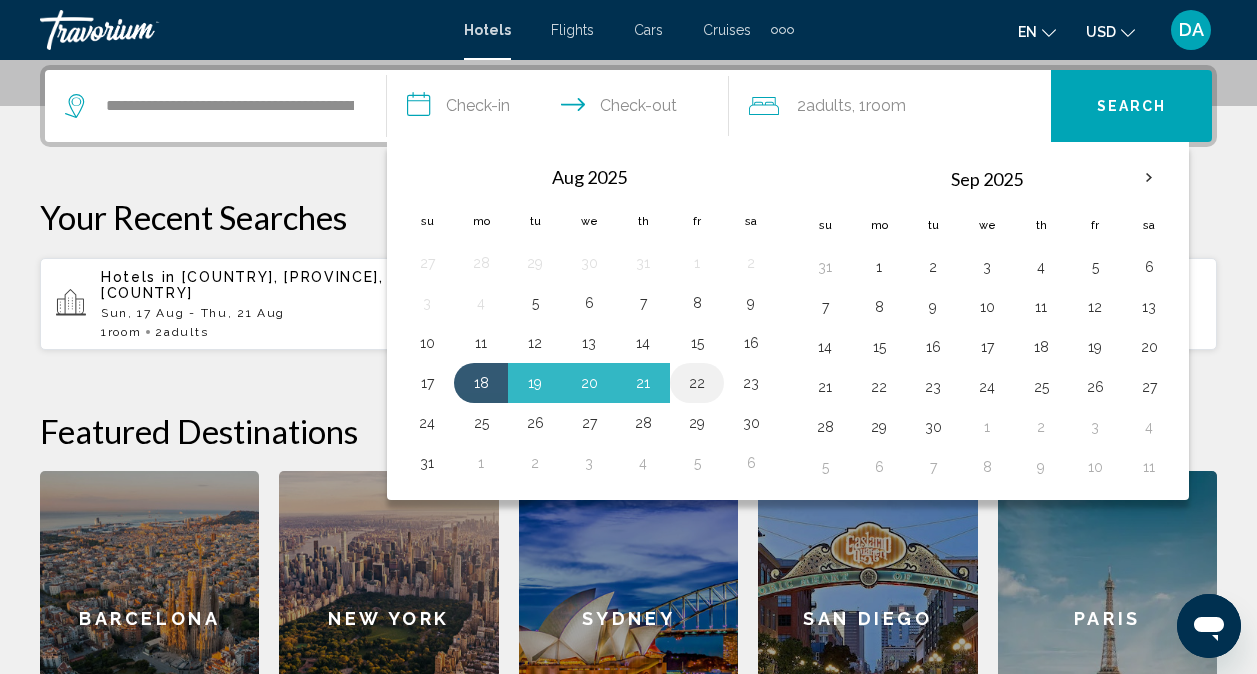 click on "22" at bounding box center [697, 383] 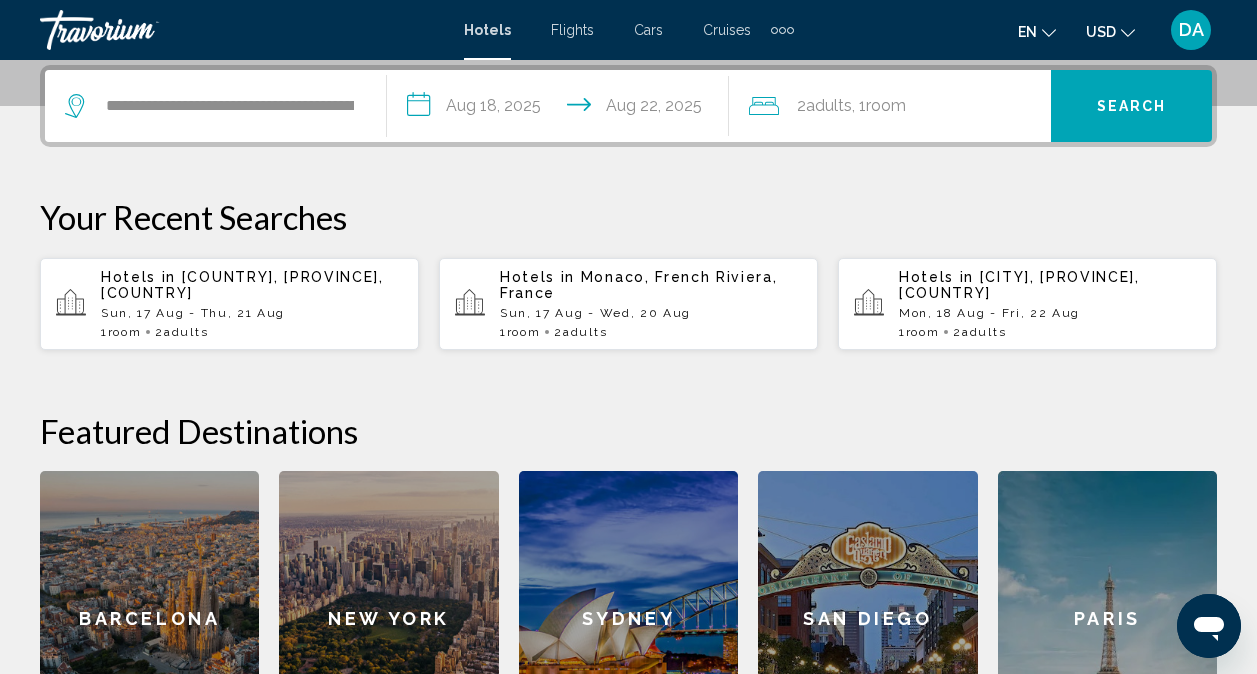 click on "Search" at bounding box center [1132, 107] 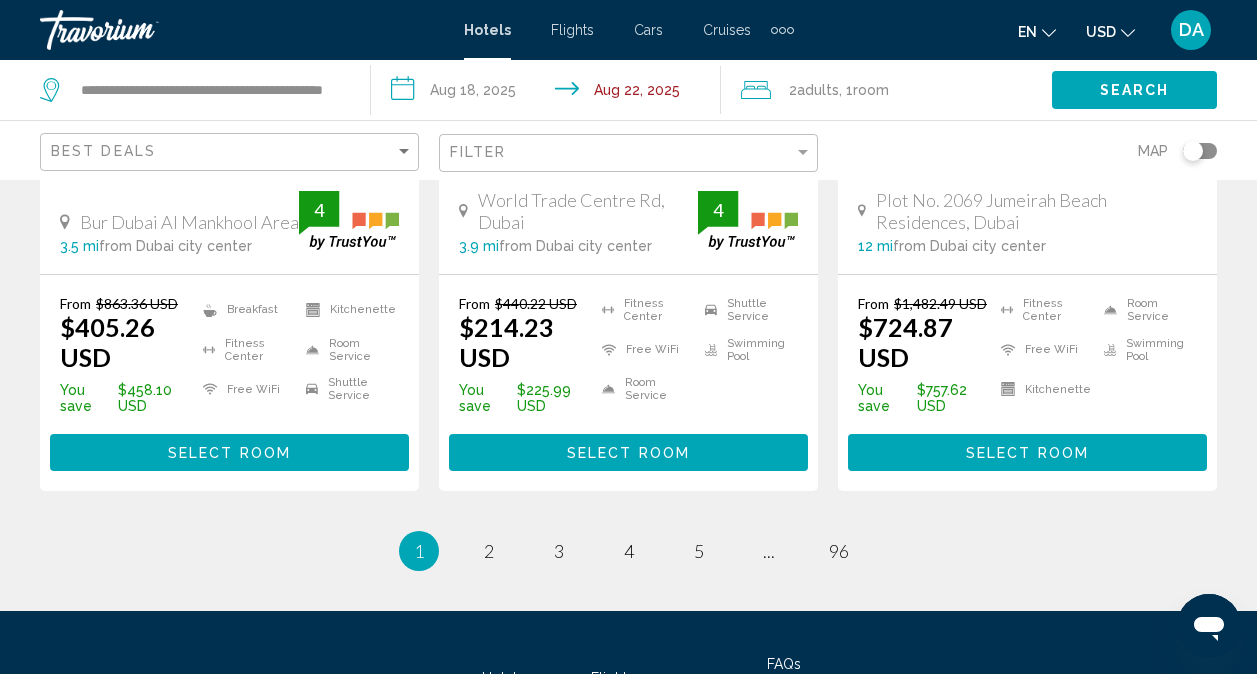 scroll, scrollTop: 2827, scrollLeft: 0, axis: vertical 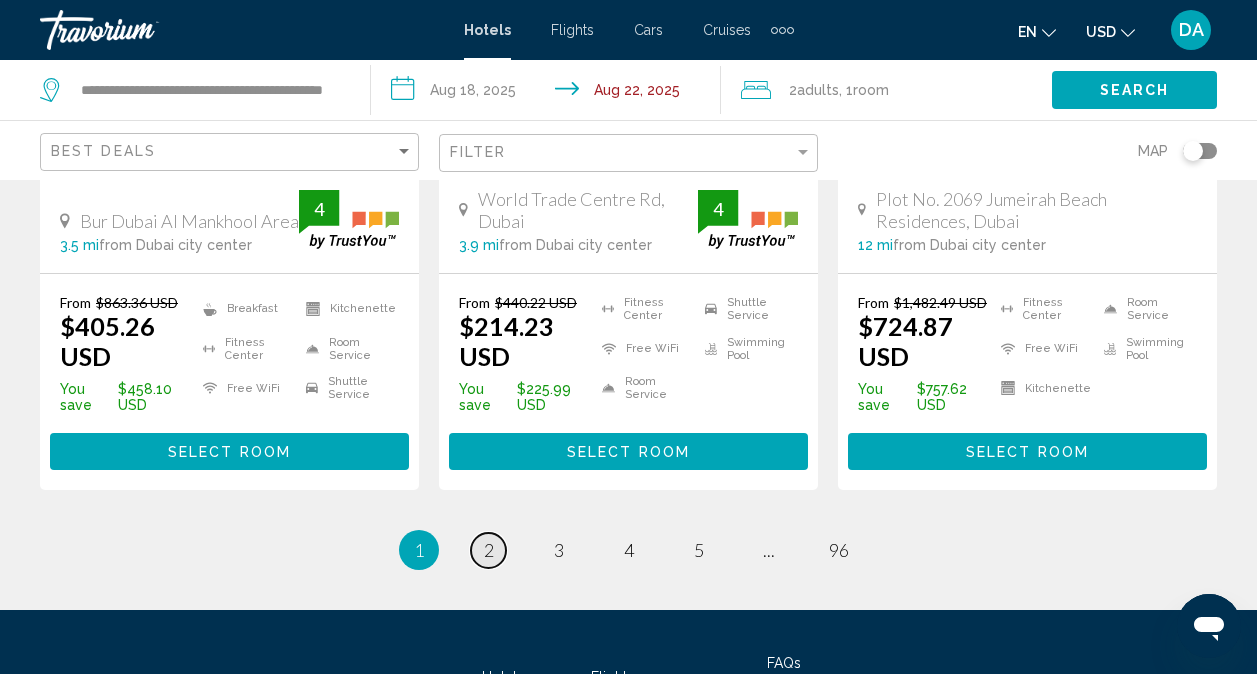click on "2" at bounding box center [489, 550] 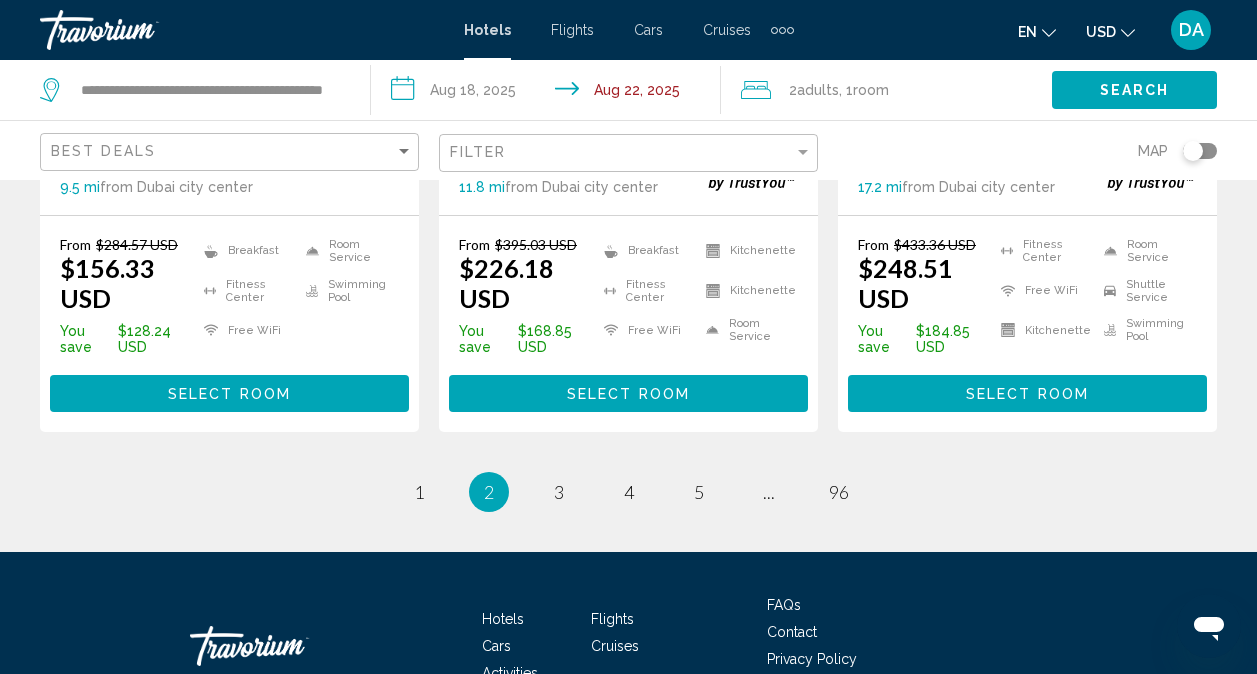 scroll, scrollTop: 2869, scrollLeft: 0, axis: vertical 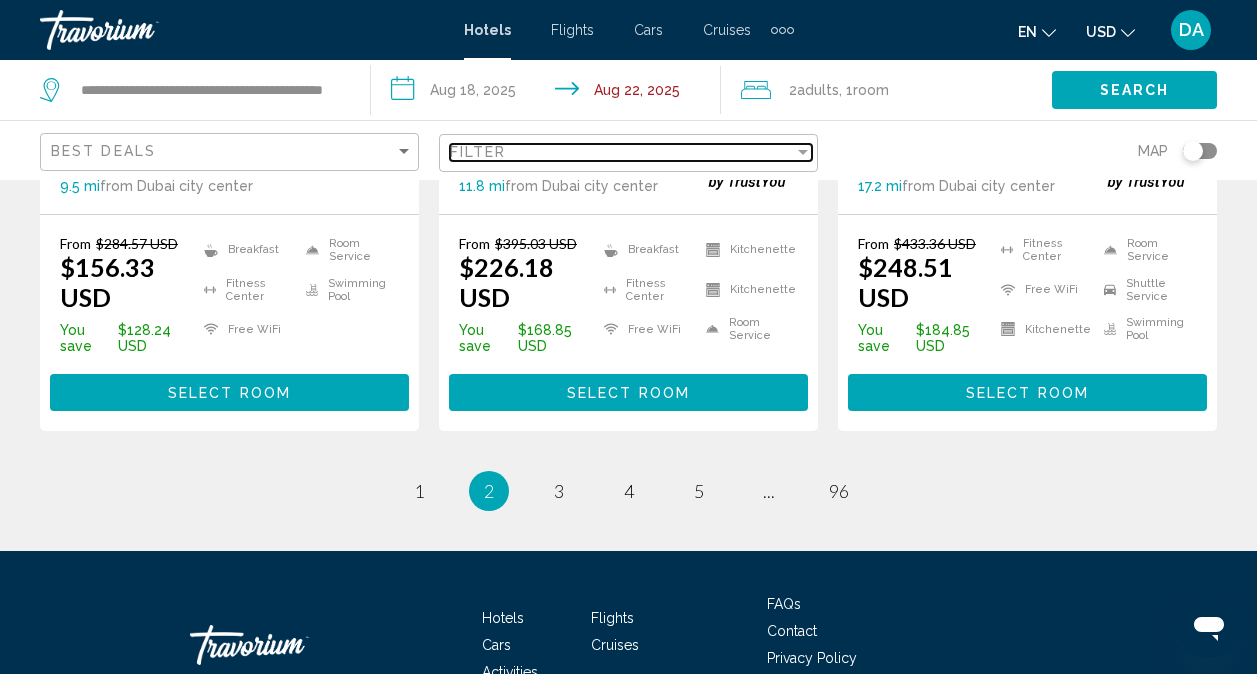 click on "Filter" at bounding box center (622, 152) 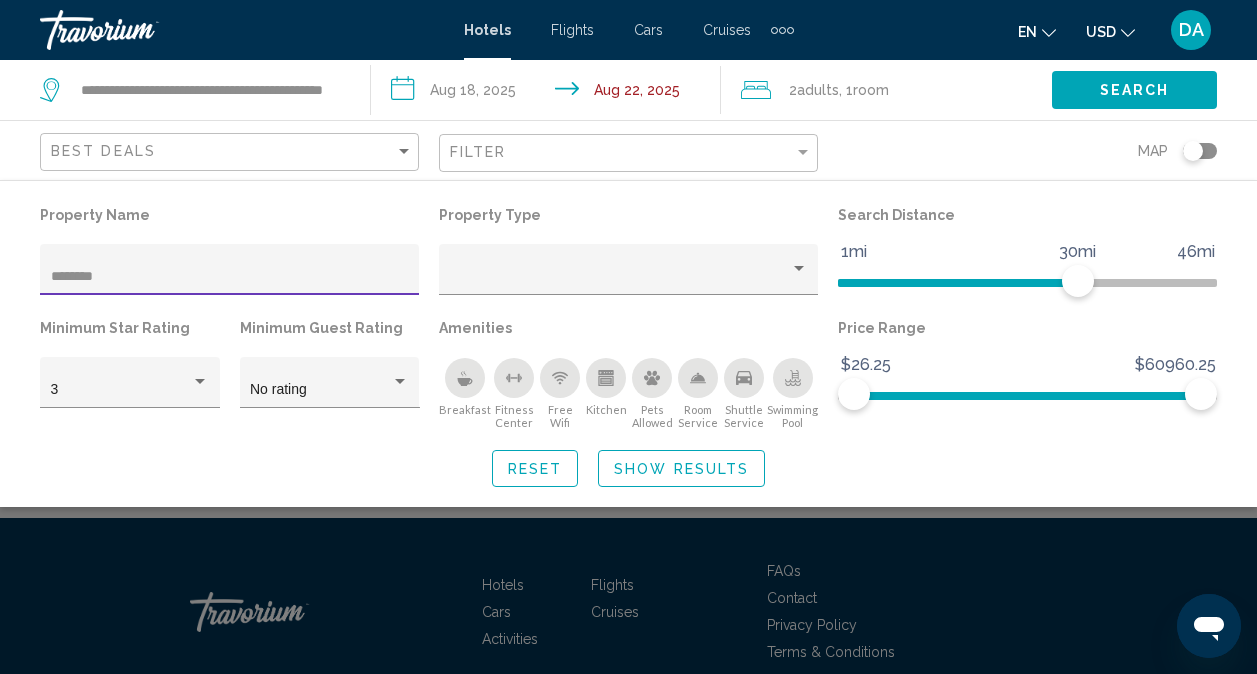 type on "********" 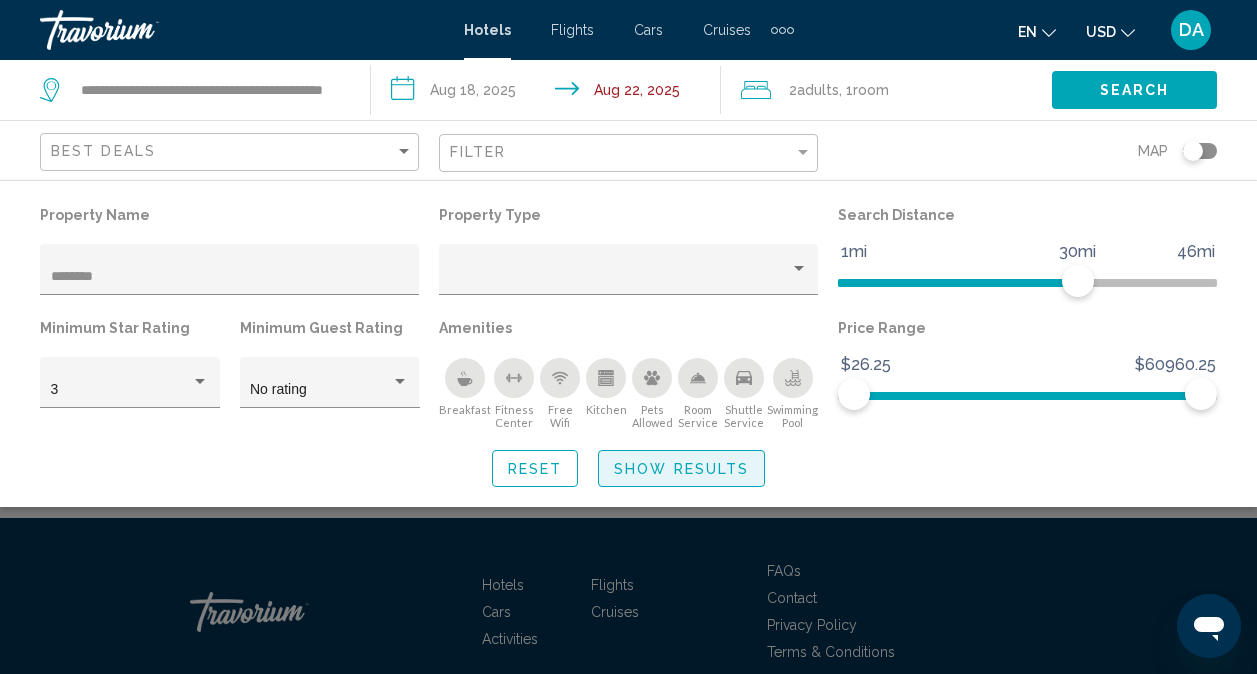 click on "Show Results" 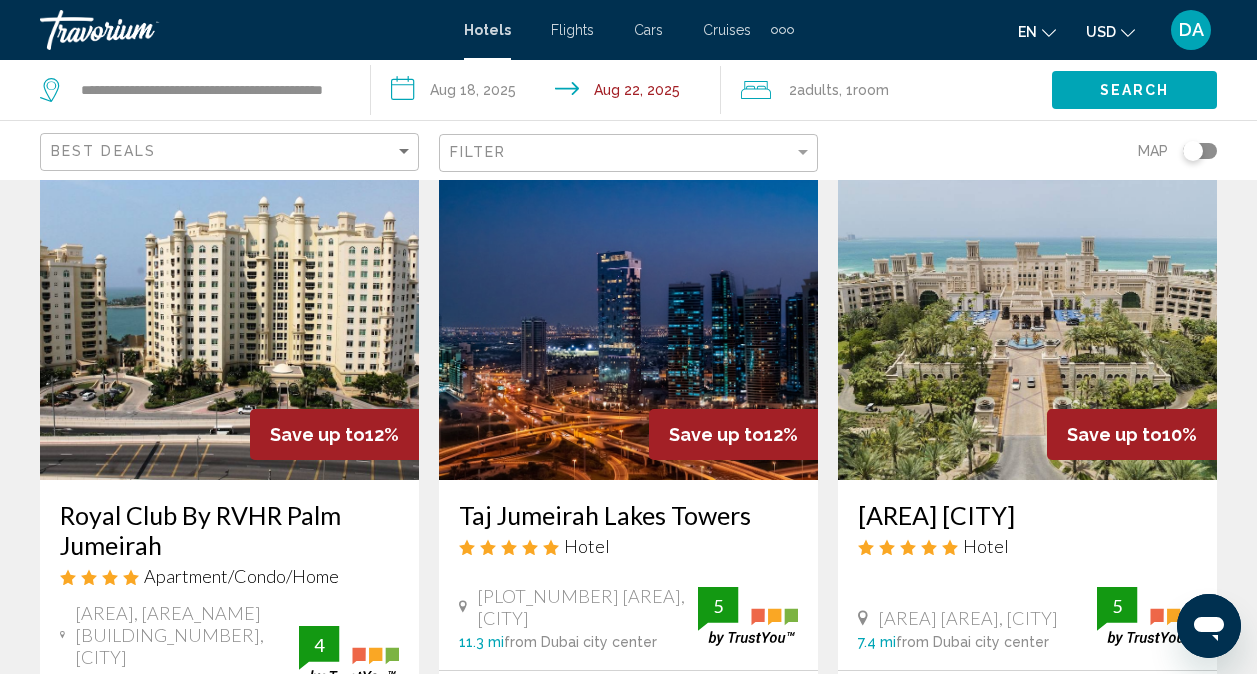 scroll, scrollTop: 851, scrollLeft: 0, axis: vertical 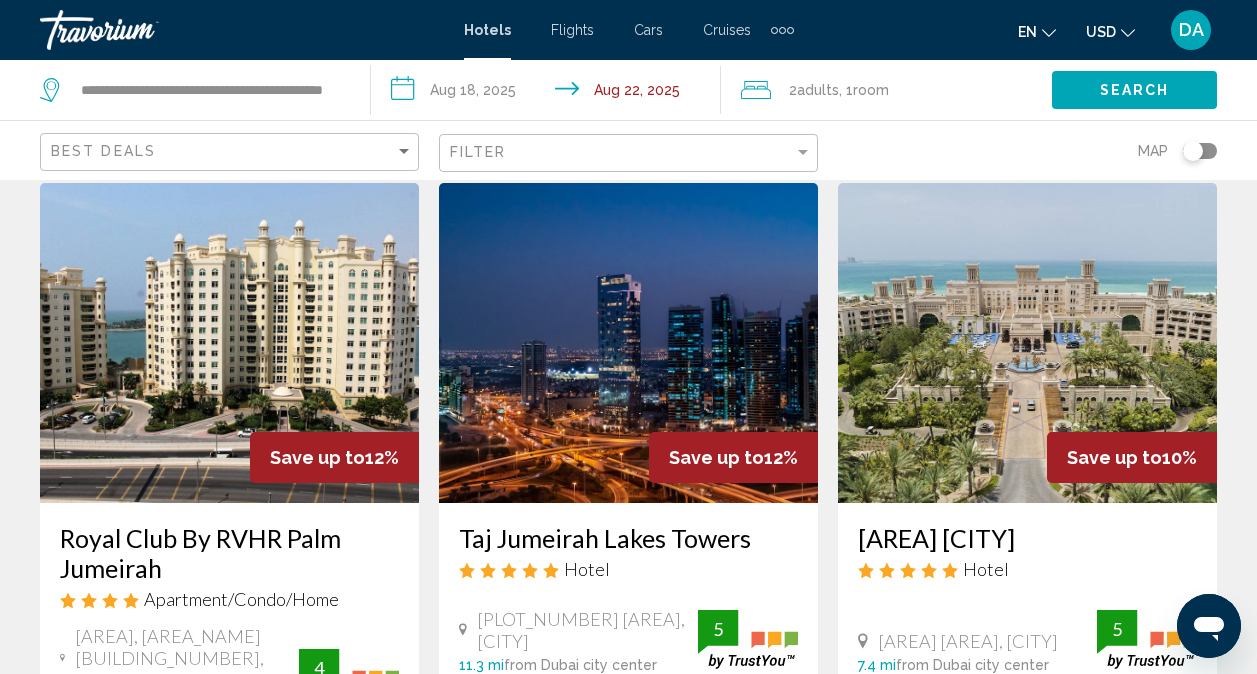 click on "Flights" at bounding box center [572, 30] 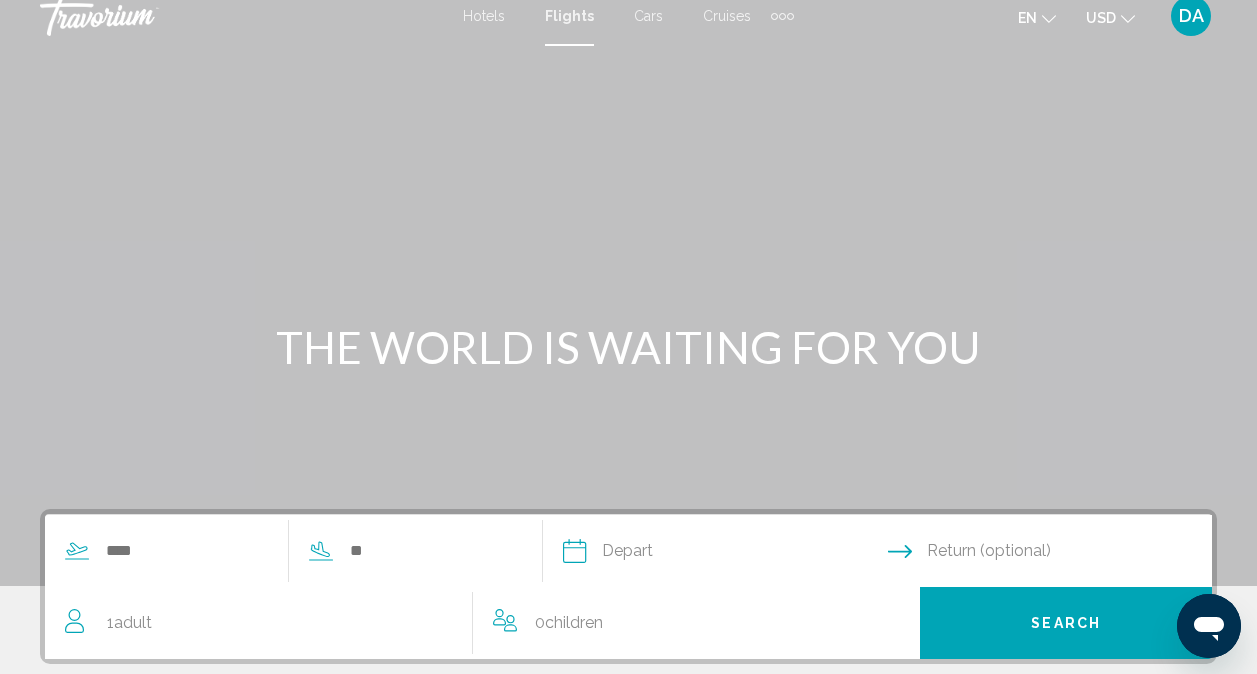 scroll, scrollTop: 5, scrollLeft: 0, axis: vertical 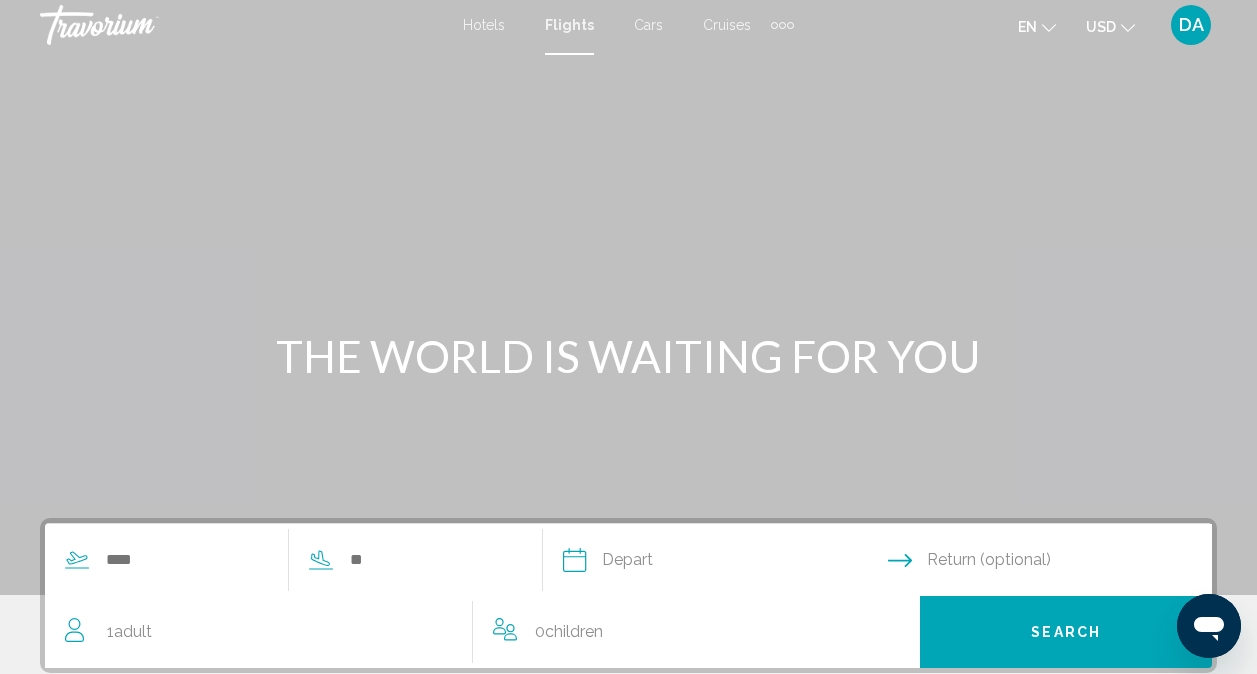 click on "Cars" at bounding box center [648, 25] 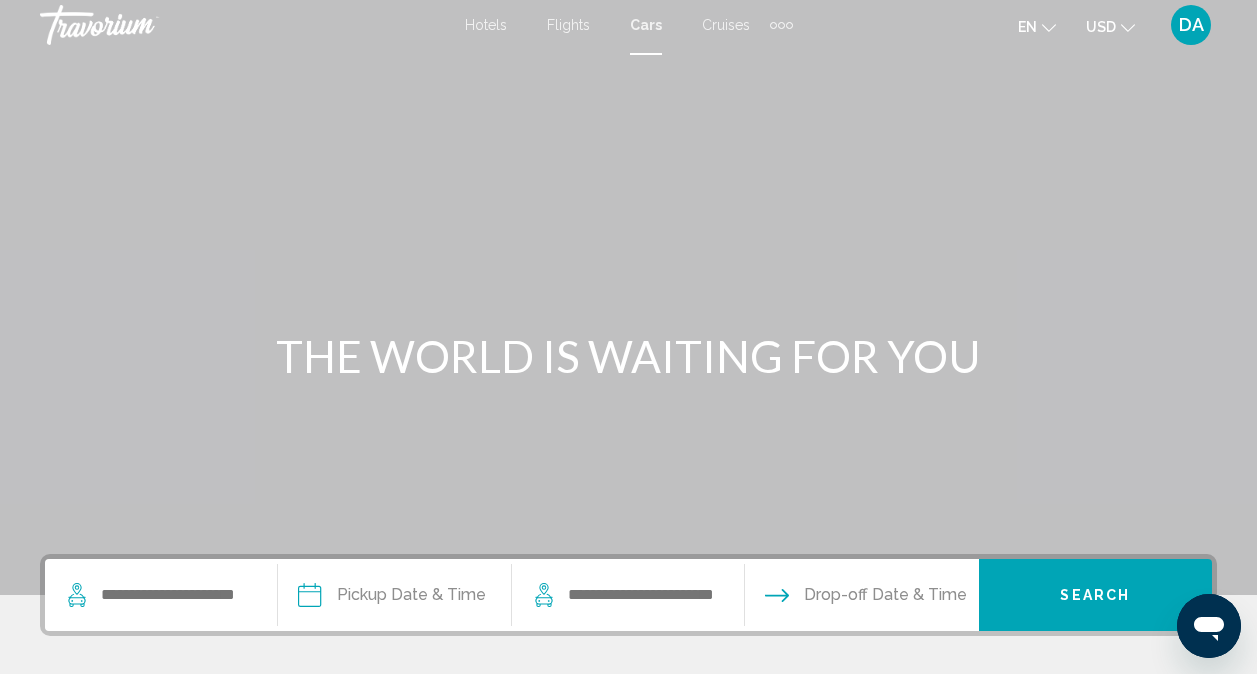 scroll, scrollTop: 0, scrollLeft: 0, axis: both 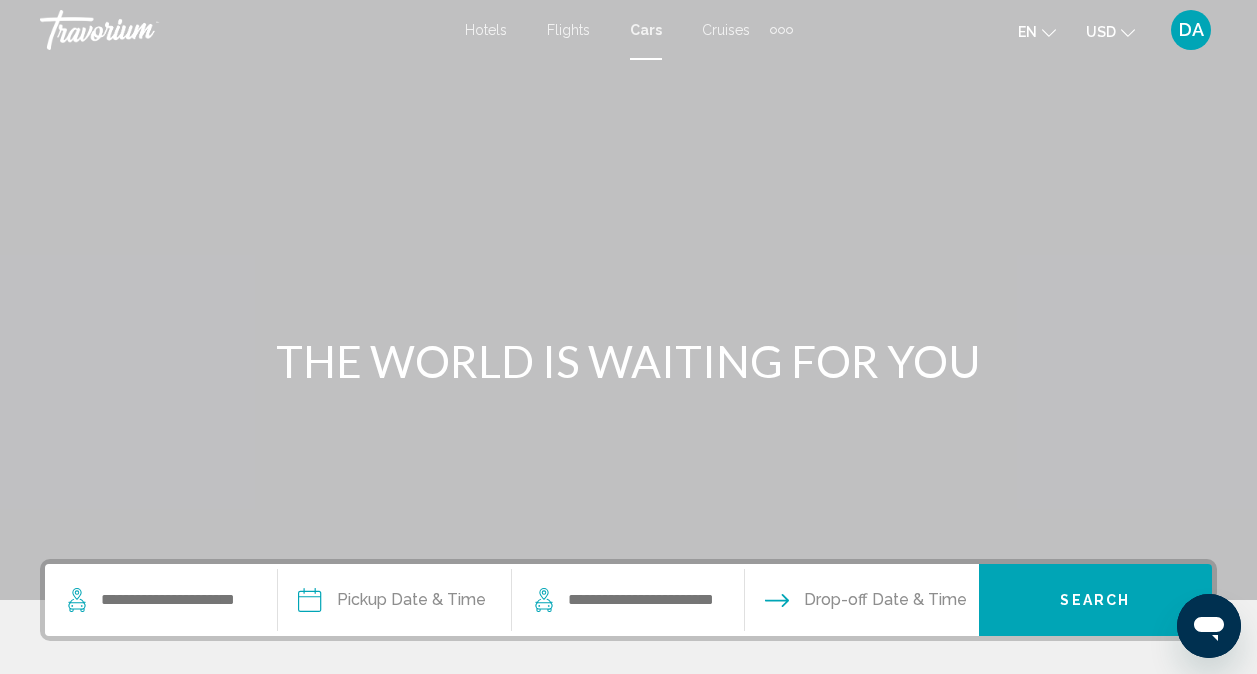 click on "Cruises" at bounding box center (726, 30) 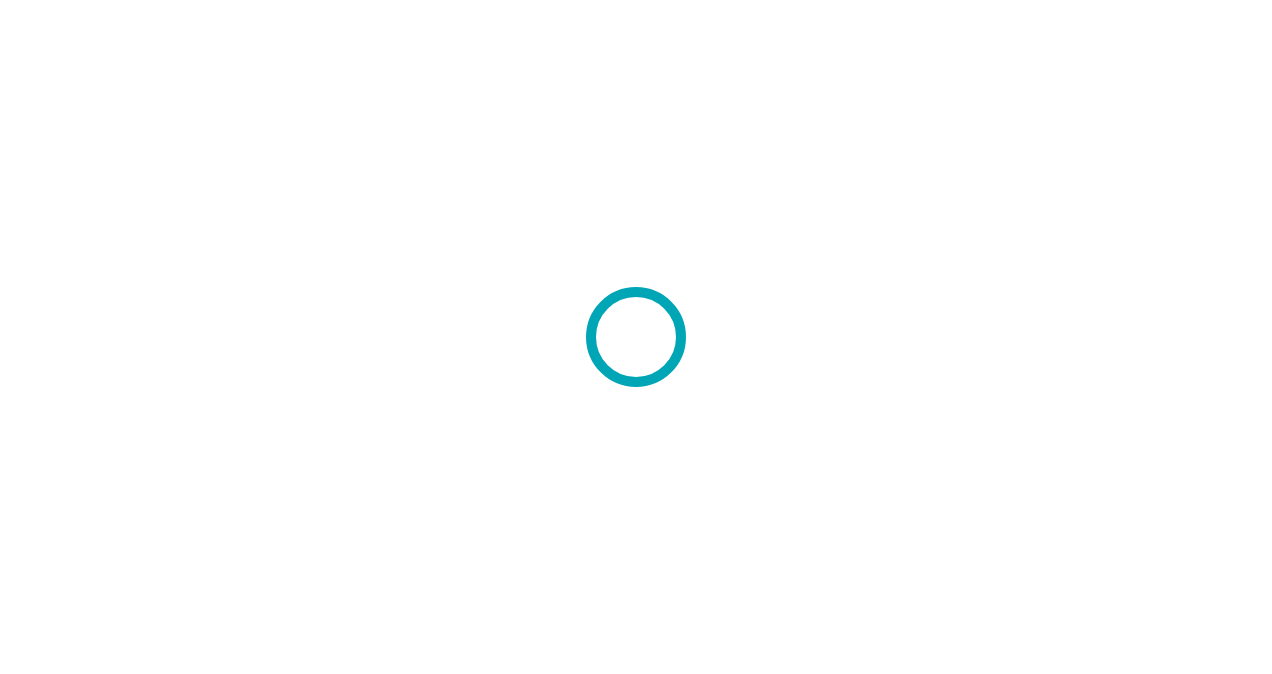 scroll, scrollTop: 0, scrollLeft: 0, axis: both 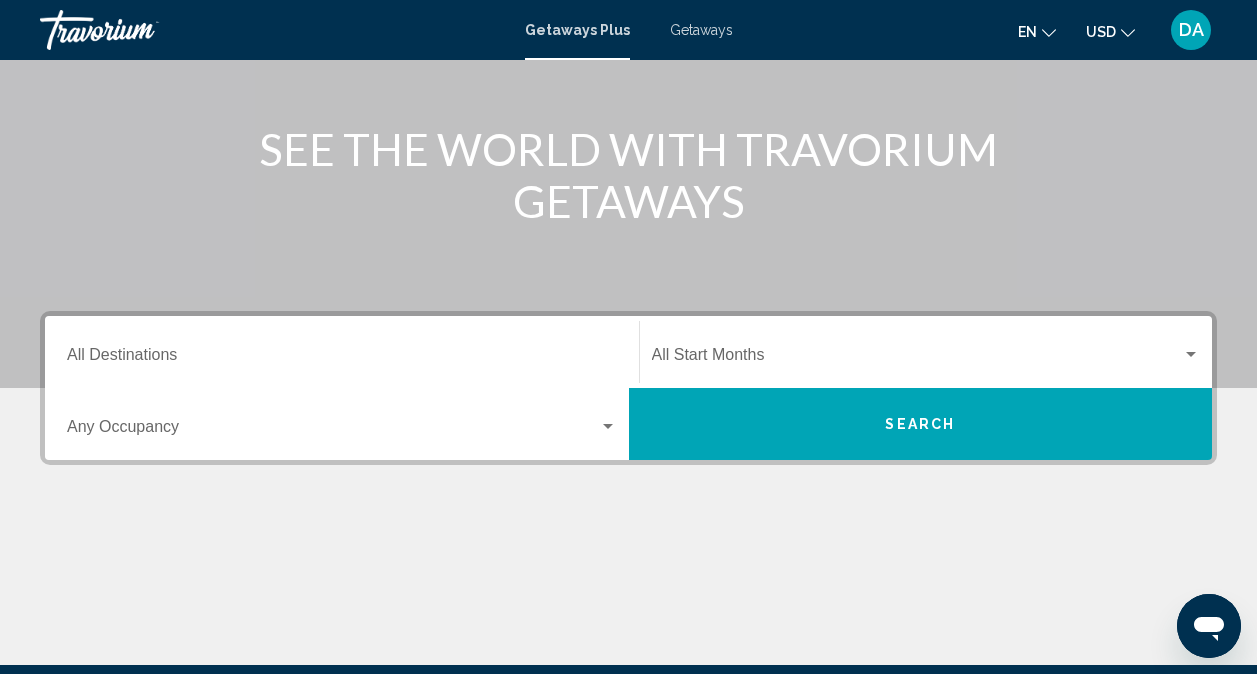click on "Search" at bounding box center [921, 424] 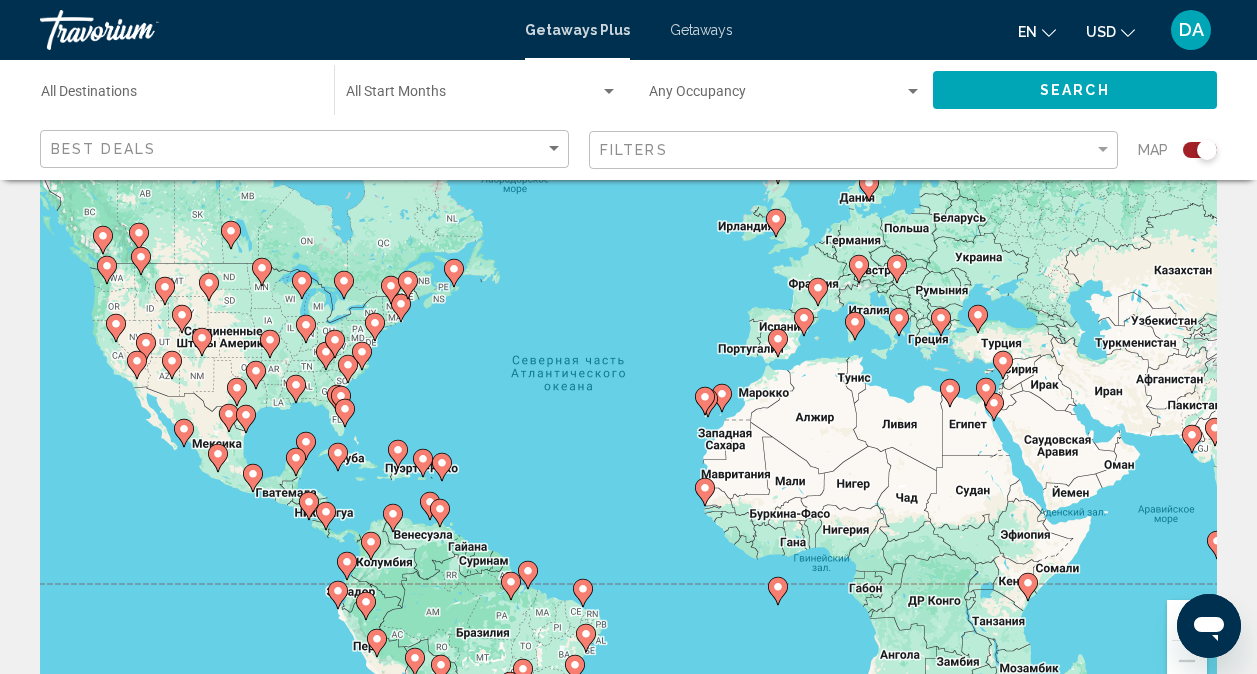 scroll, scrollTop: 109, scrollLeft: 0, axis: vertical 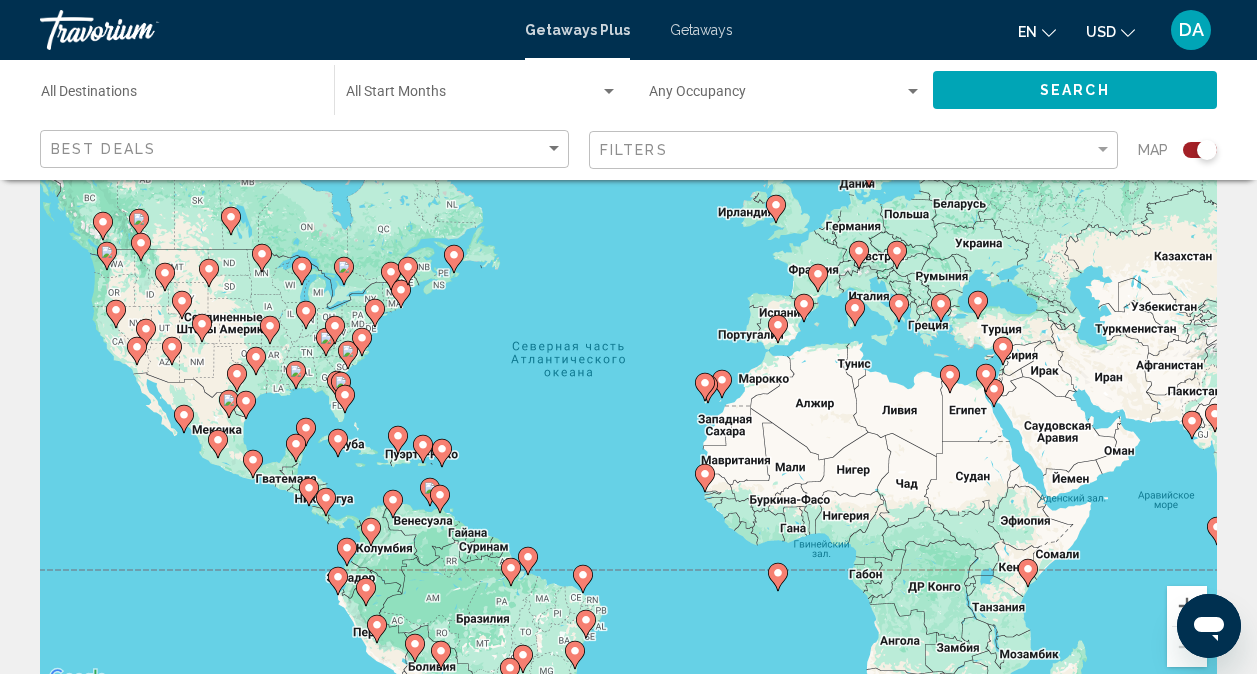 click 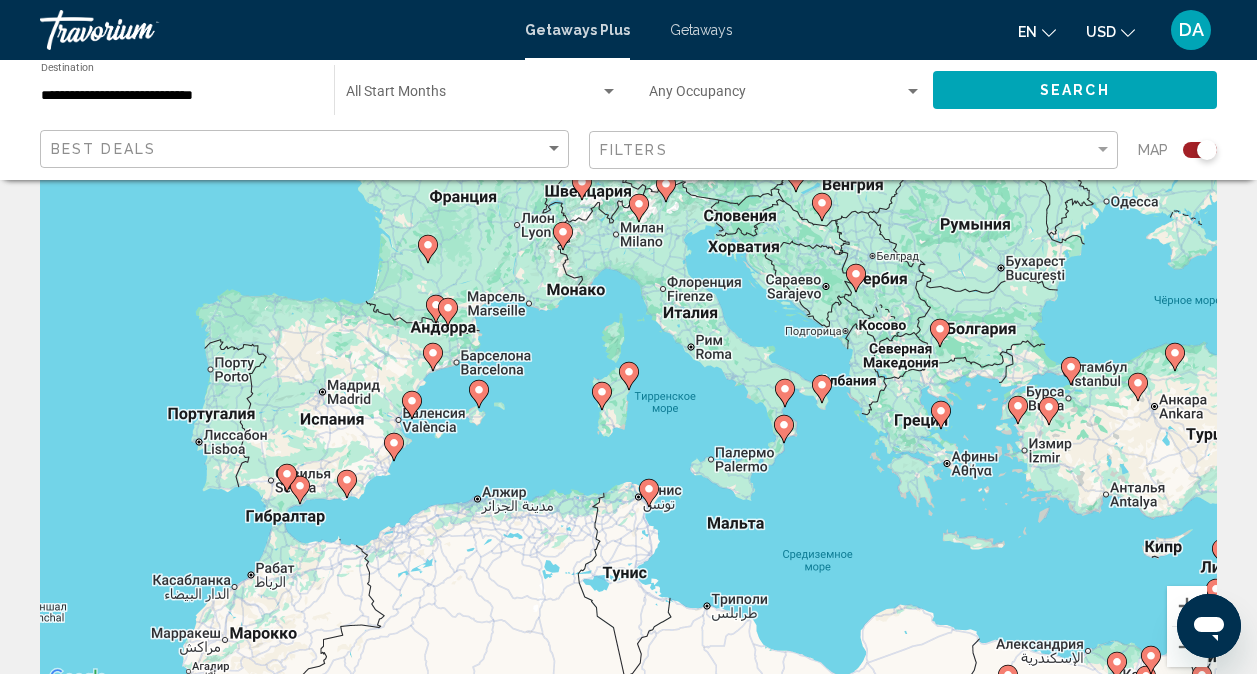 click 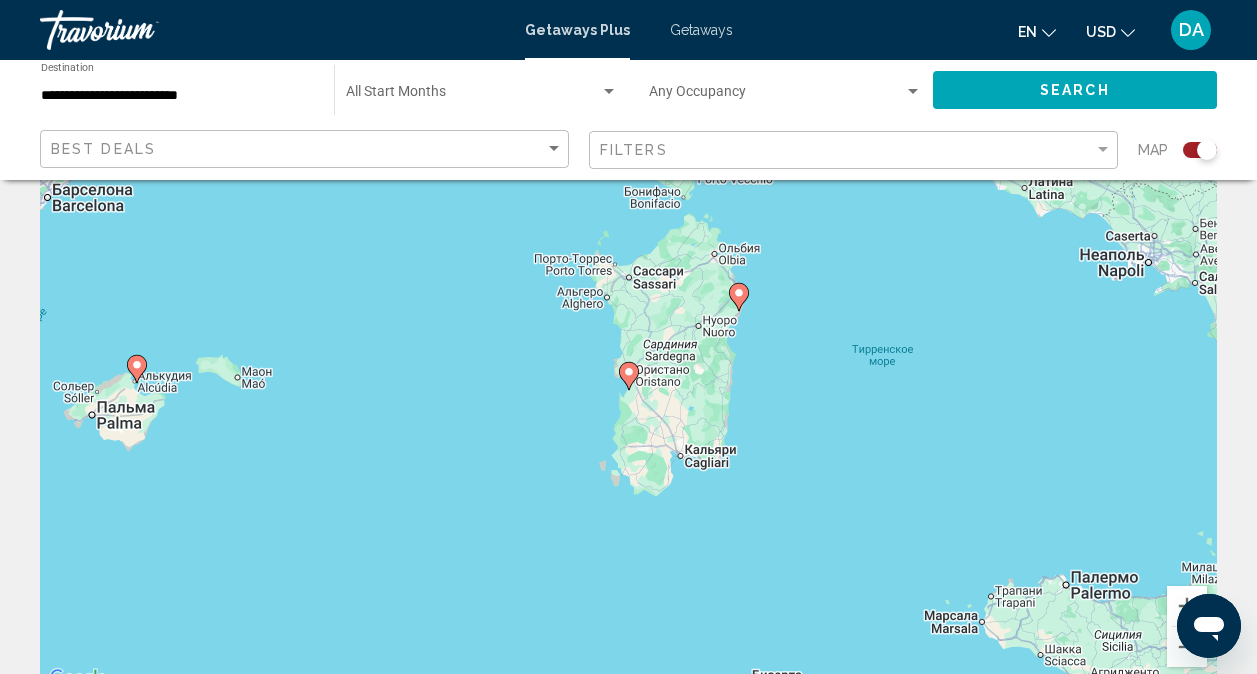 click 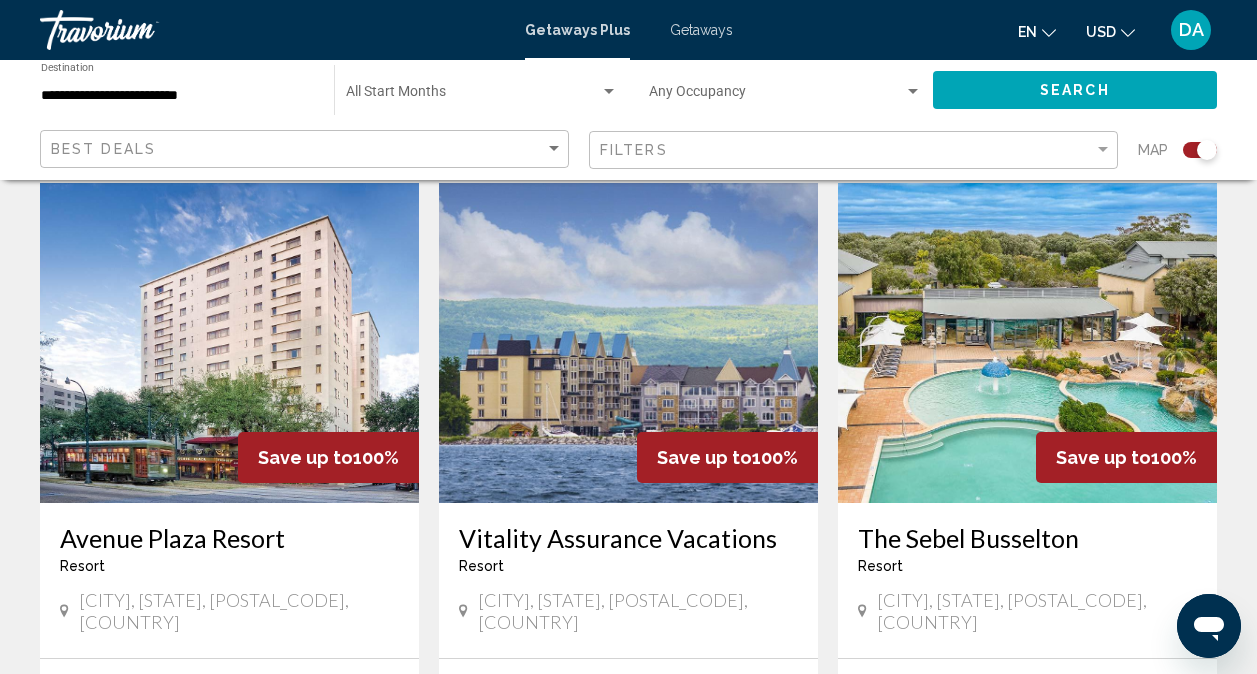 scroll, scrollTop: 712, scrollLeft: 0, axis: vertical 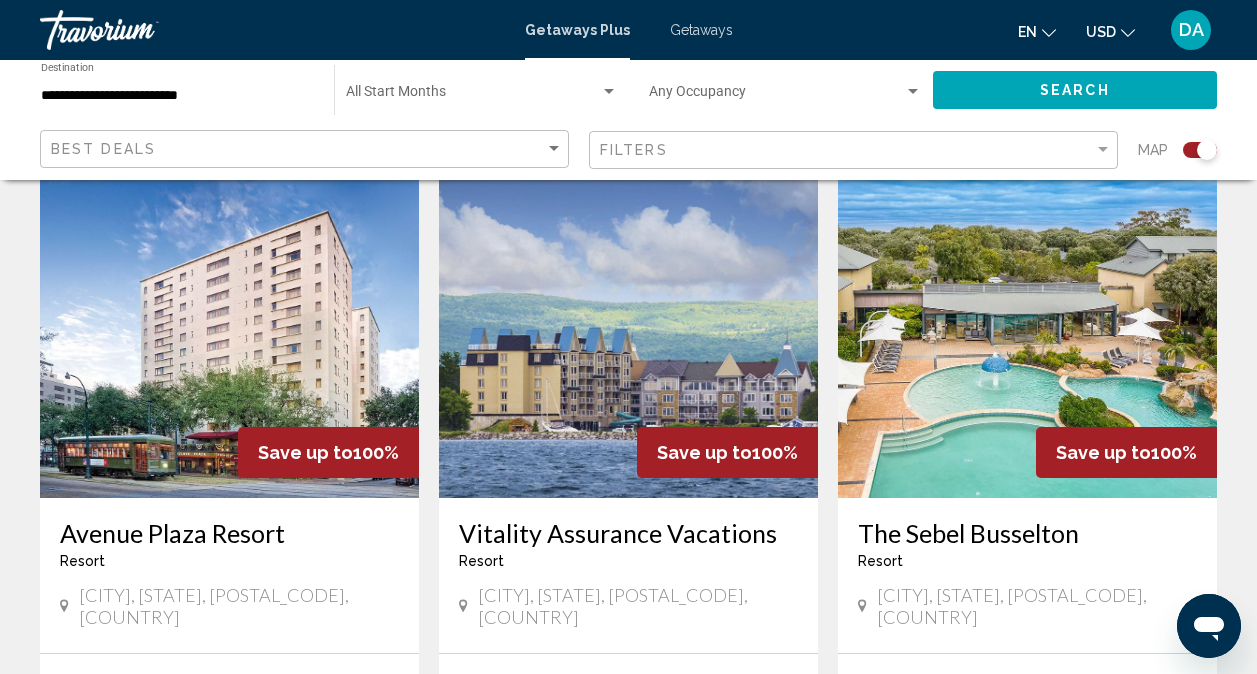 click at bounding box center (1027, 338) 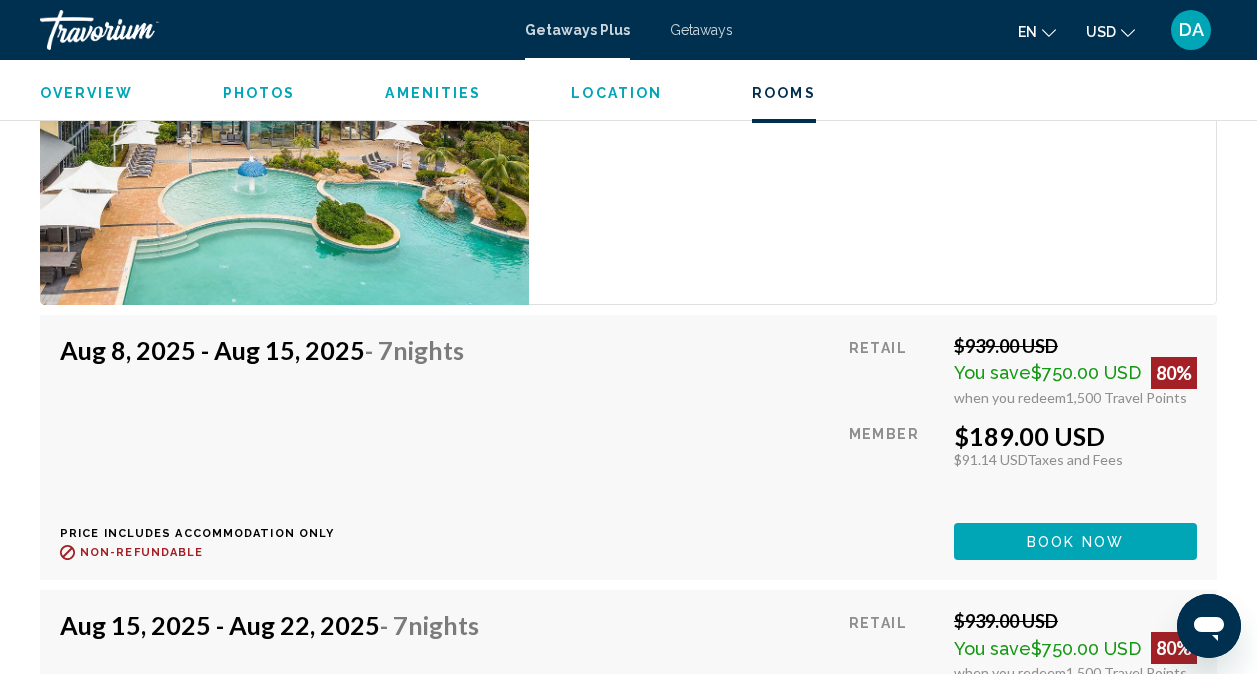 scroll, scrollTop: 3777, scrollLeft: 0, axis: vertical 